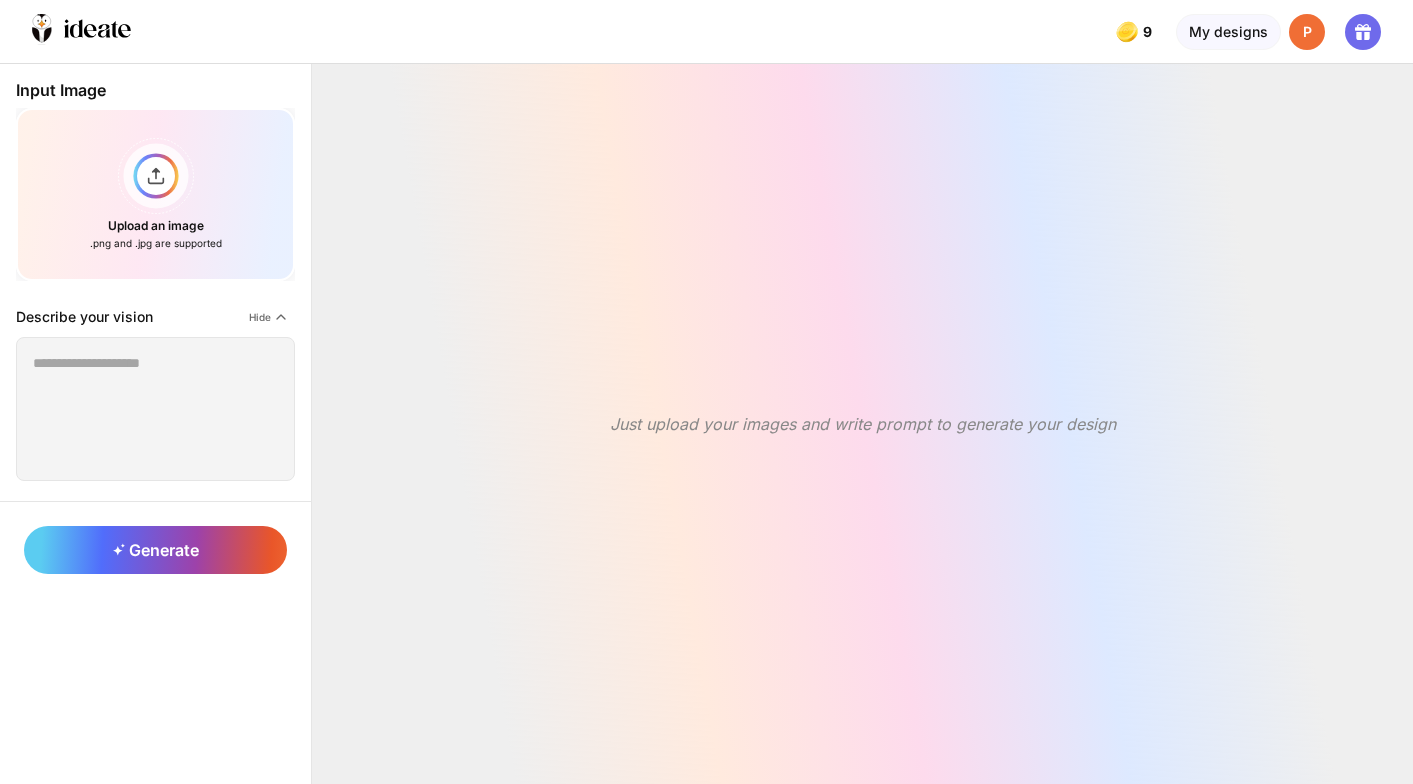 scroll, scrollTop: 0, scrollLeft: 0, axis: both 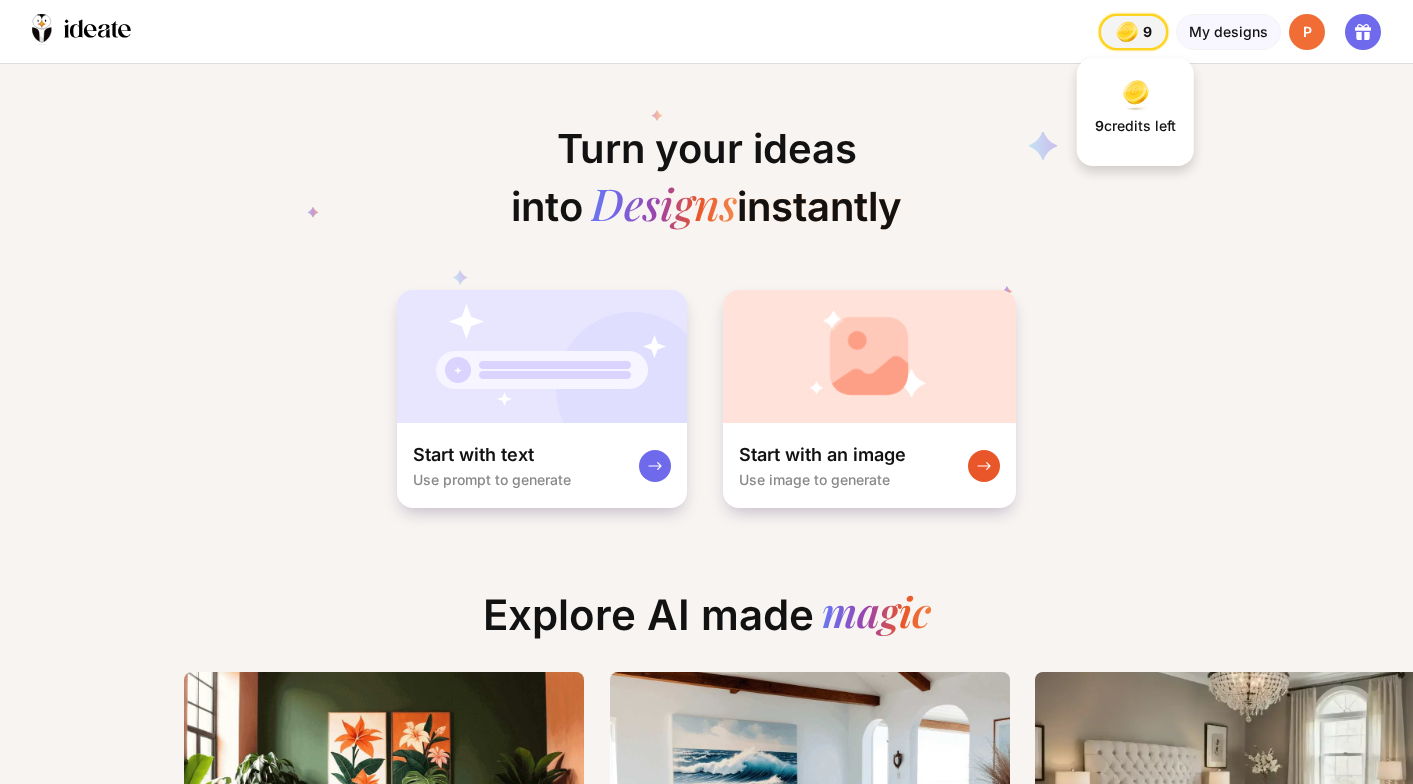 click at bounding box center (1127, 32) 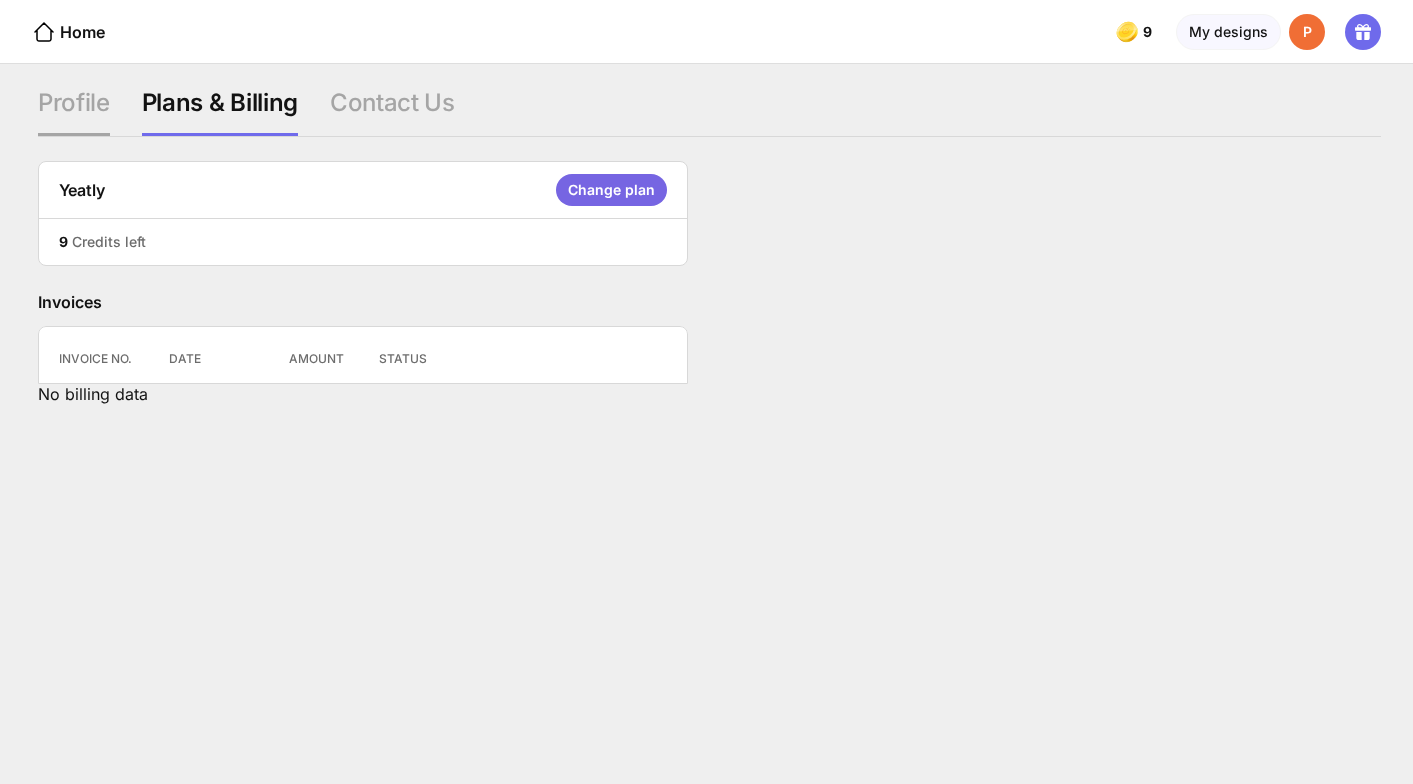 click on "Profile" 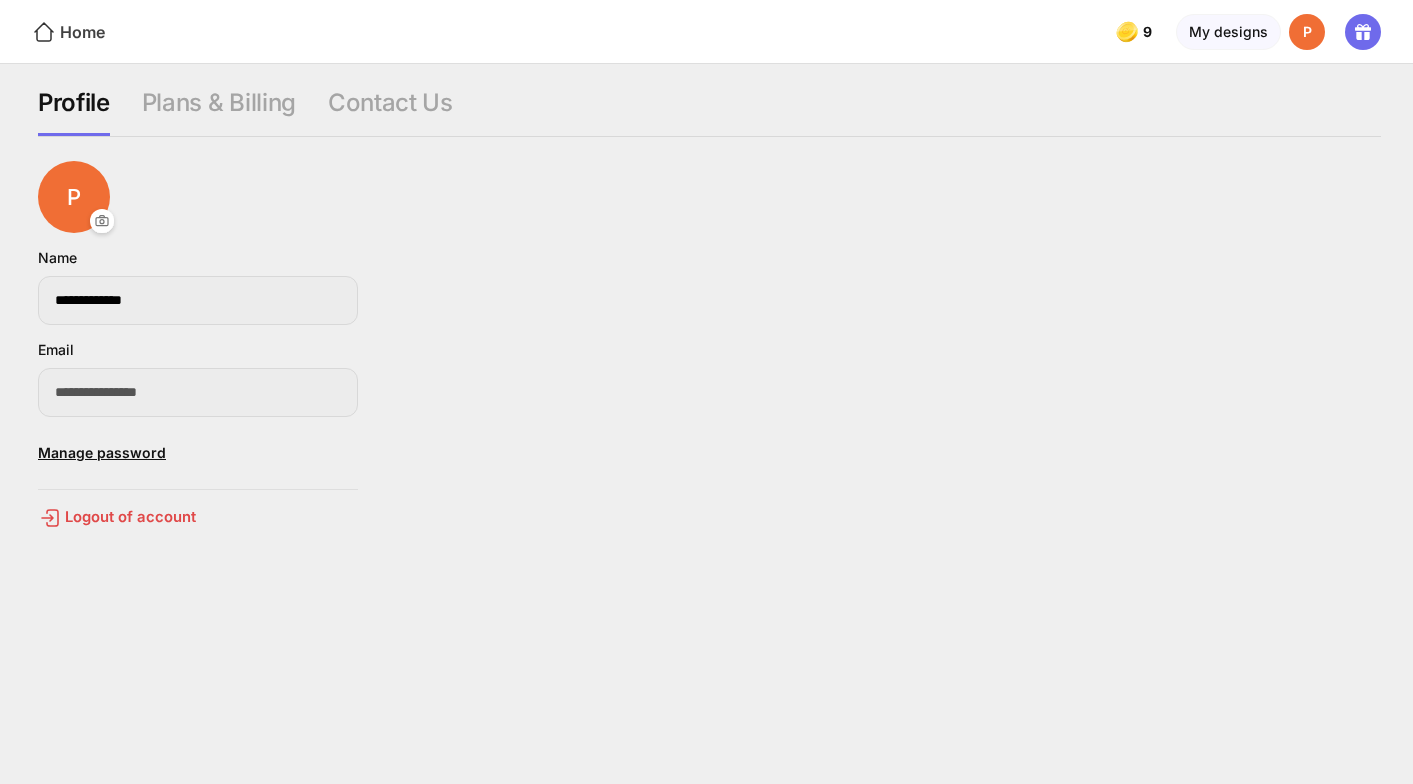click on "Home" 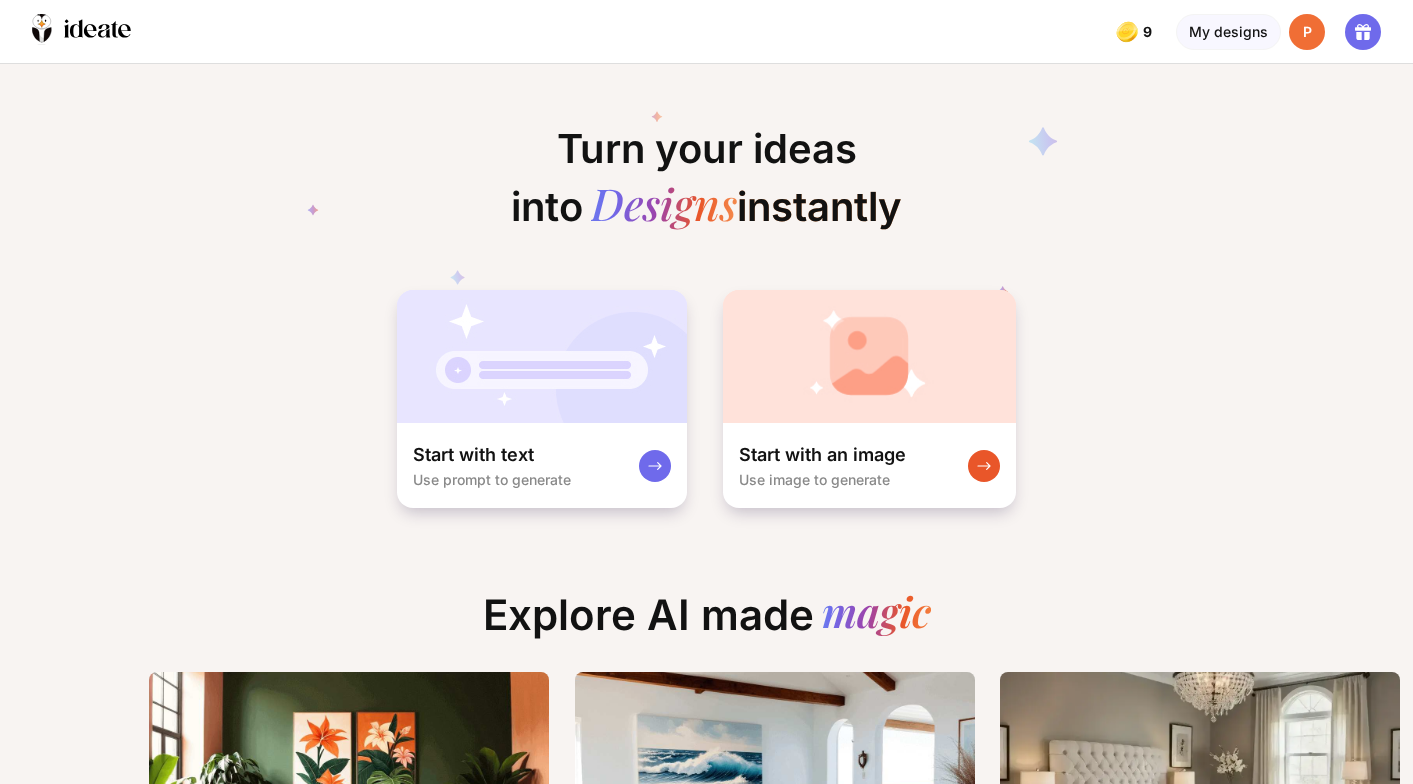 click on "P" at bounding box center (1307, 32) 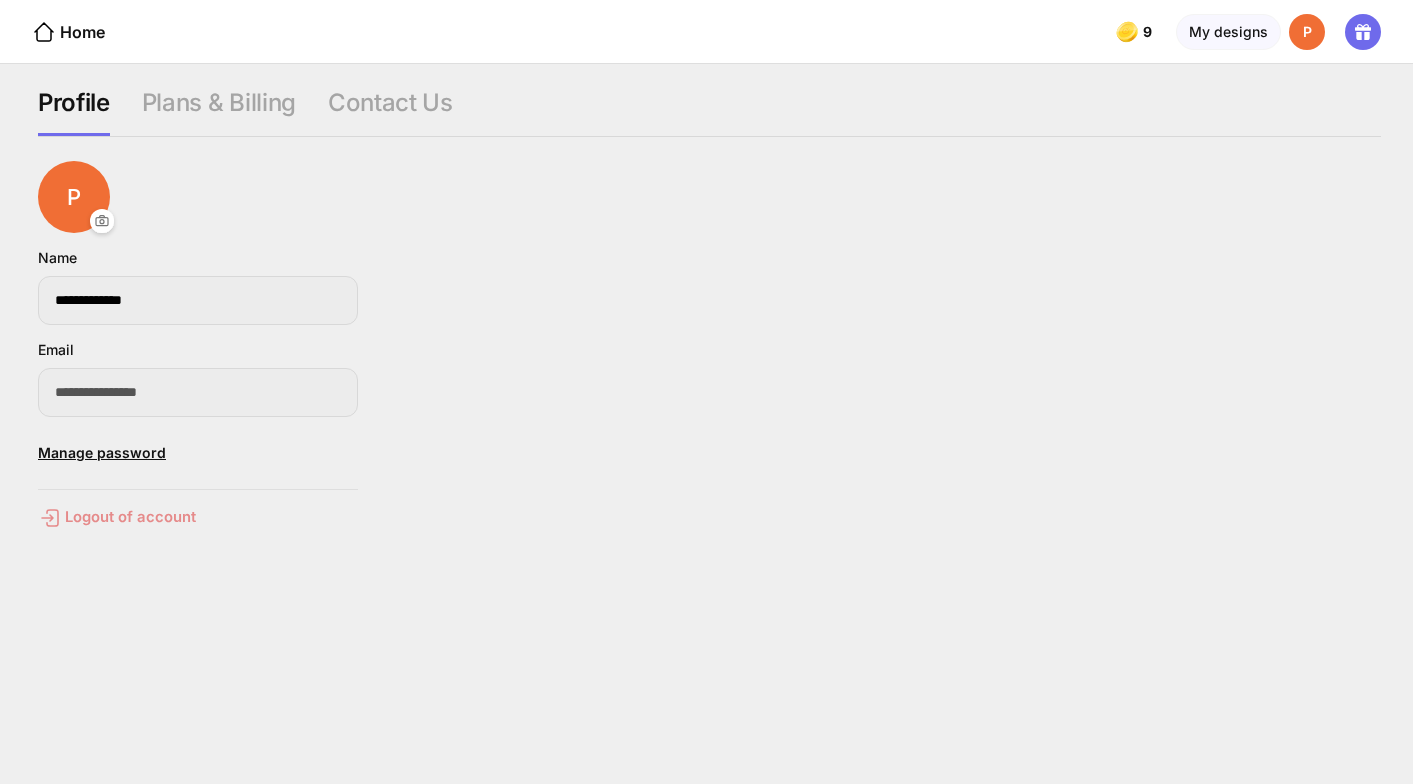 click on "Logout of account" at bounding box center [198, 518] 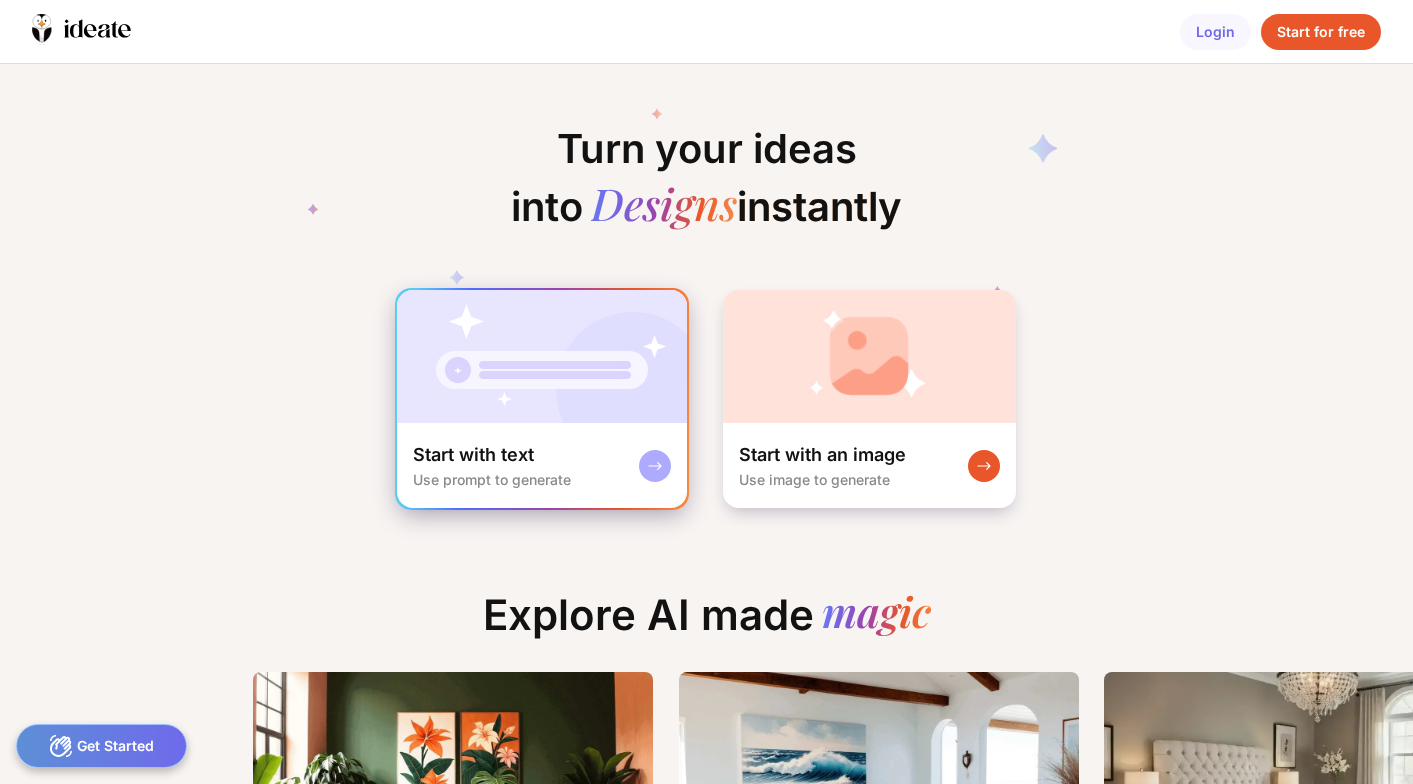 scroll, scrollTop: 0, scrollLeft: 0, axis: both 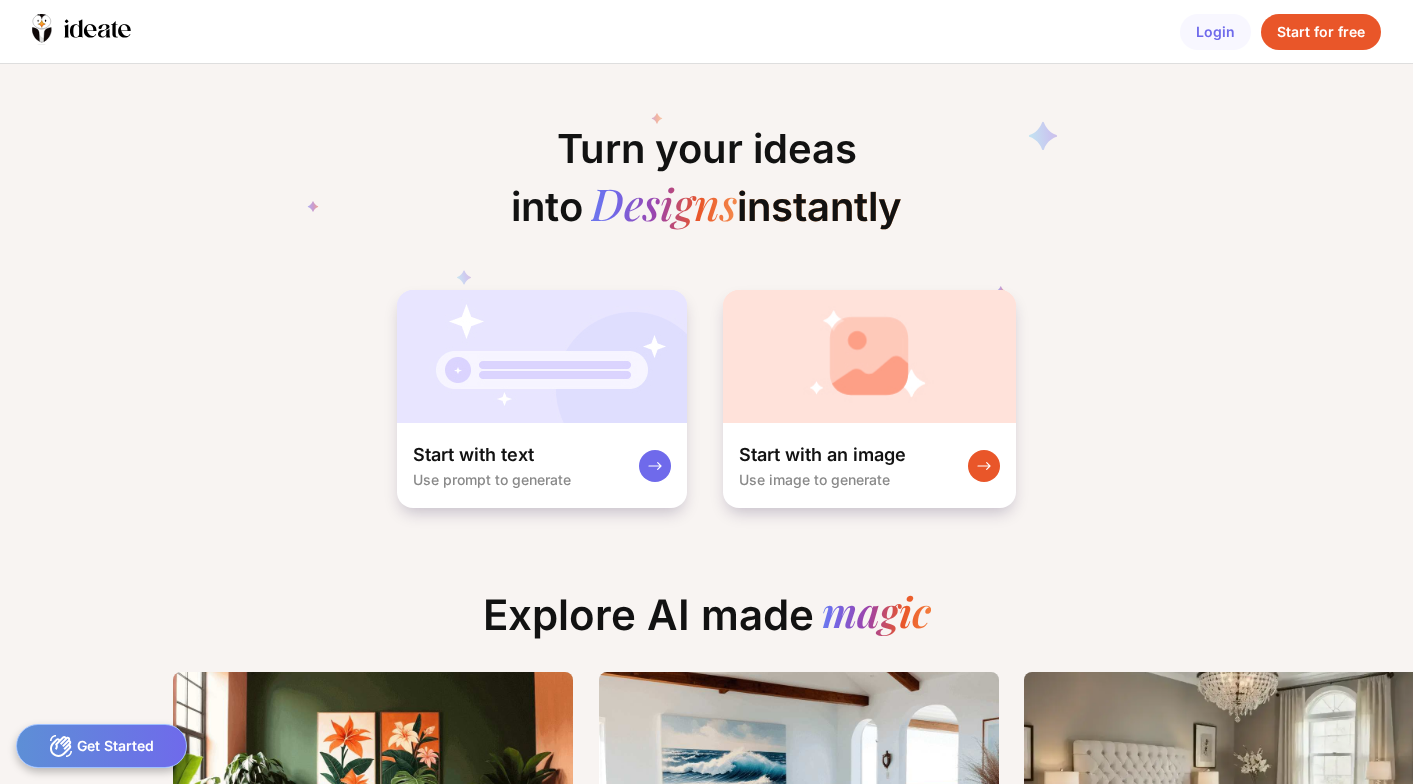 click on "Get Started" at bounding box center (101, 746) 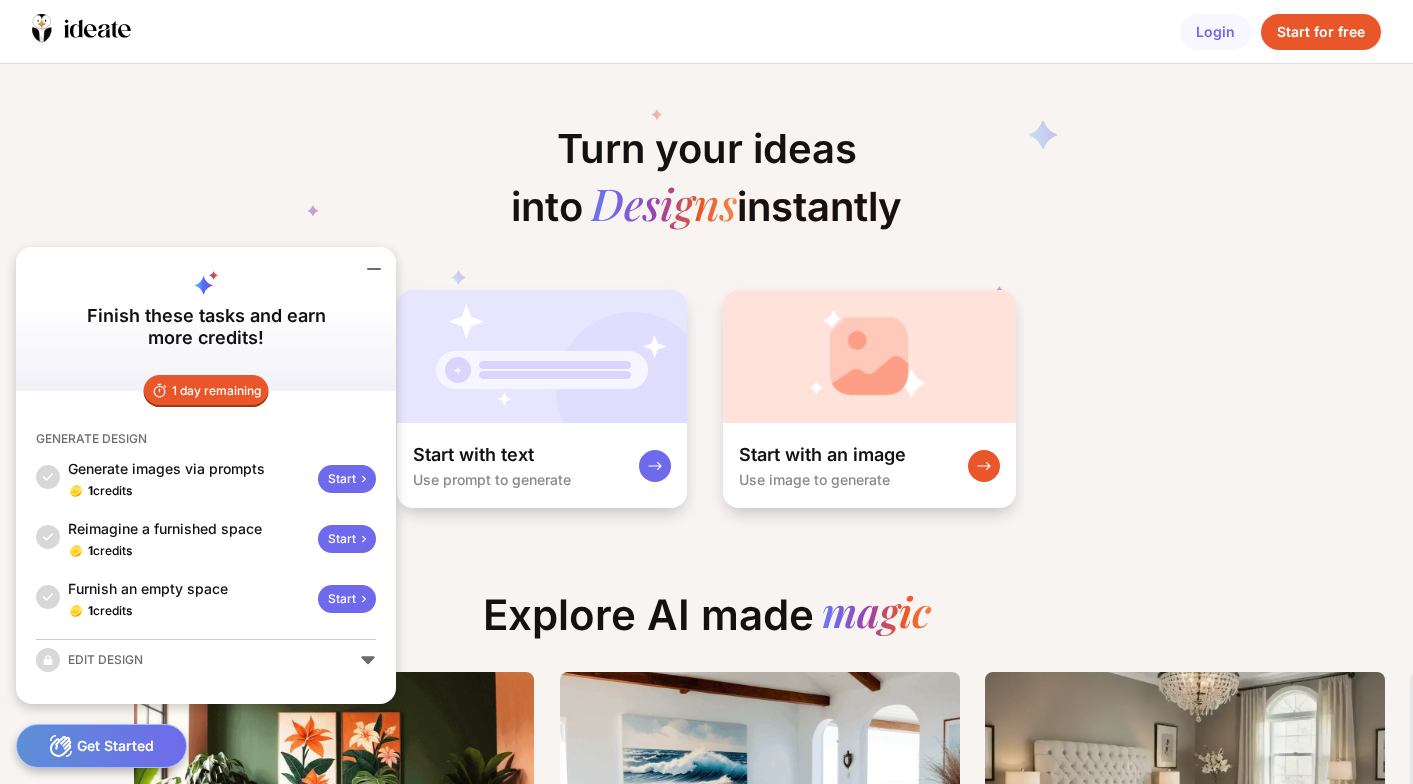 click on "Start" at bounding box center [347, 479] 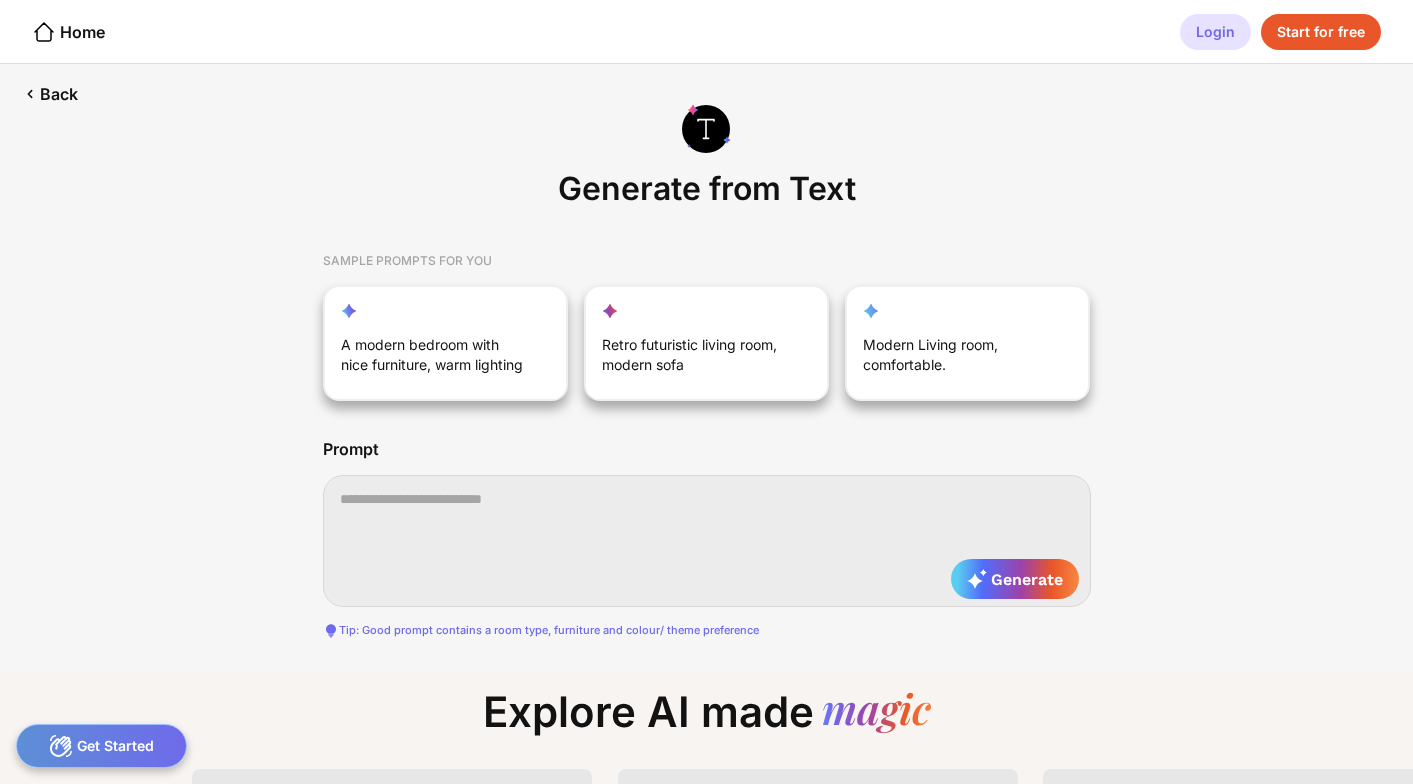 click on "Login" at bounding box center (1215, 32) 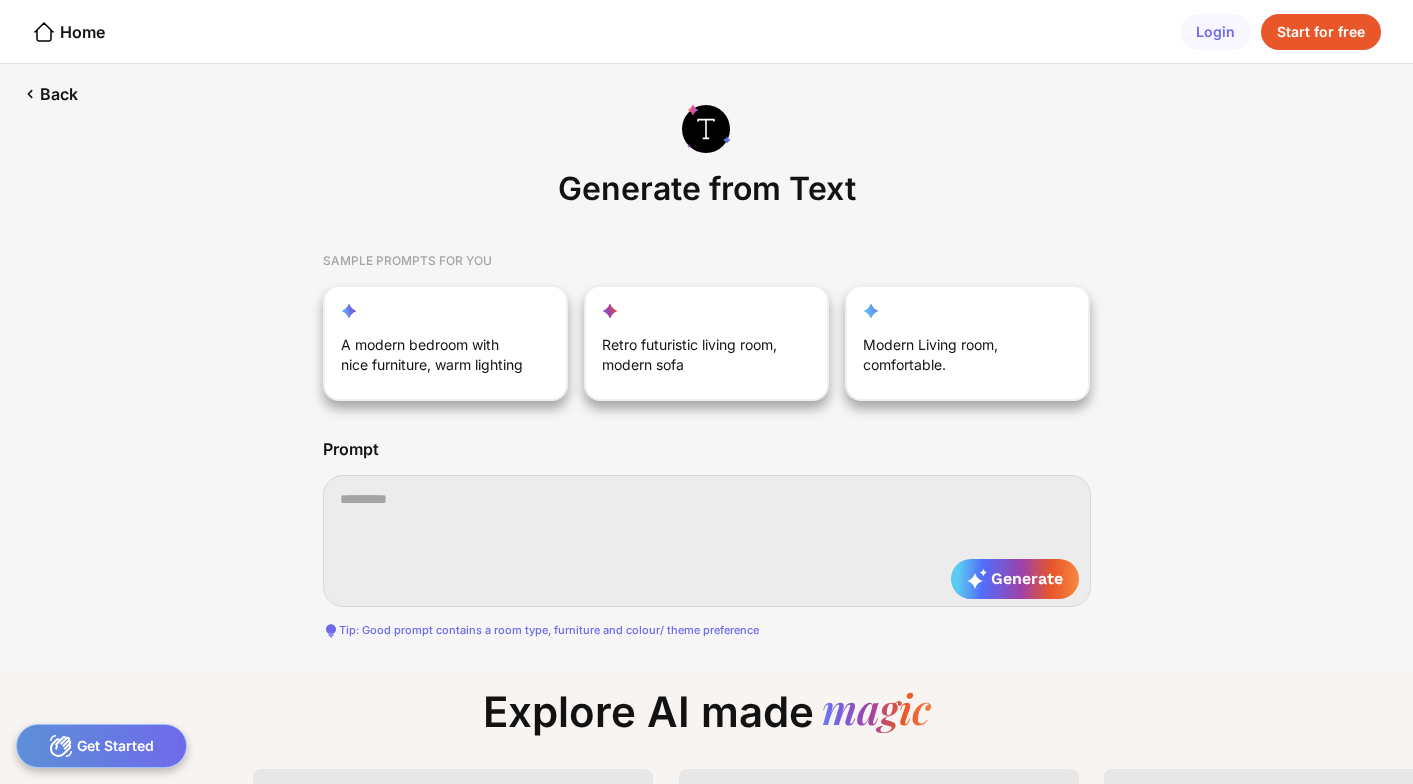 scroll, scrollTop: 0, scrollLeft: 0, axis: both 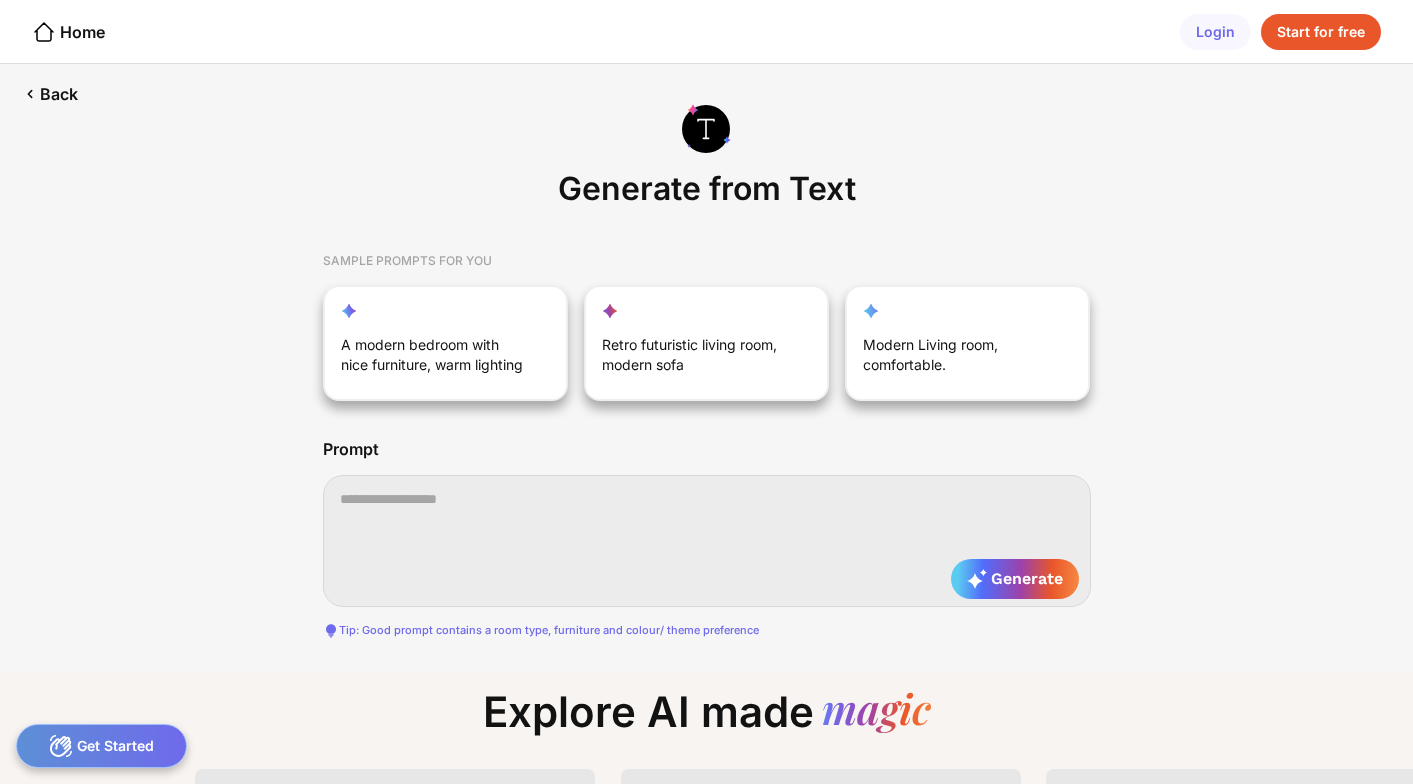click on "Start for free" at bounding box center [1321, 32] 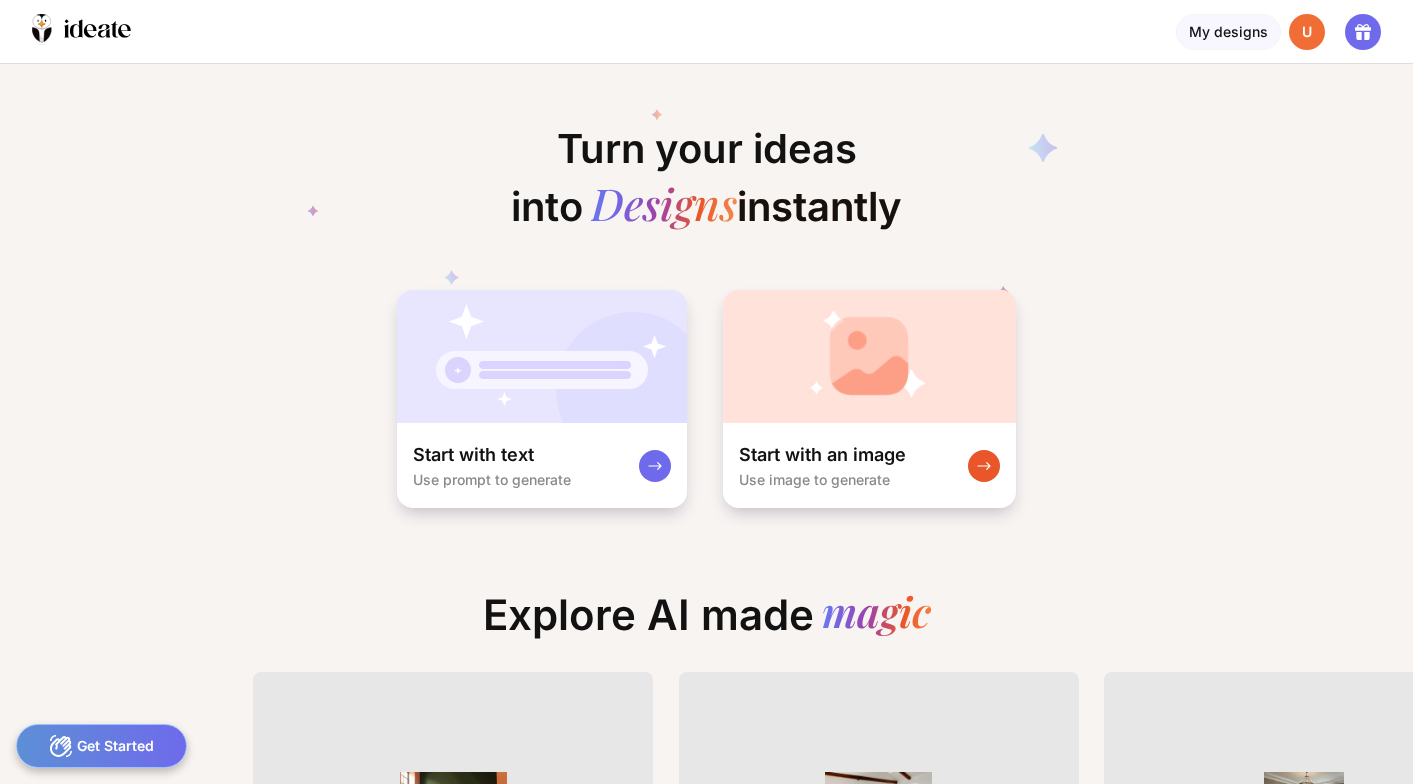 scroll, scrollTop: 0, scrollLeft: 0, axis: both 